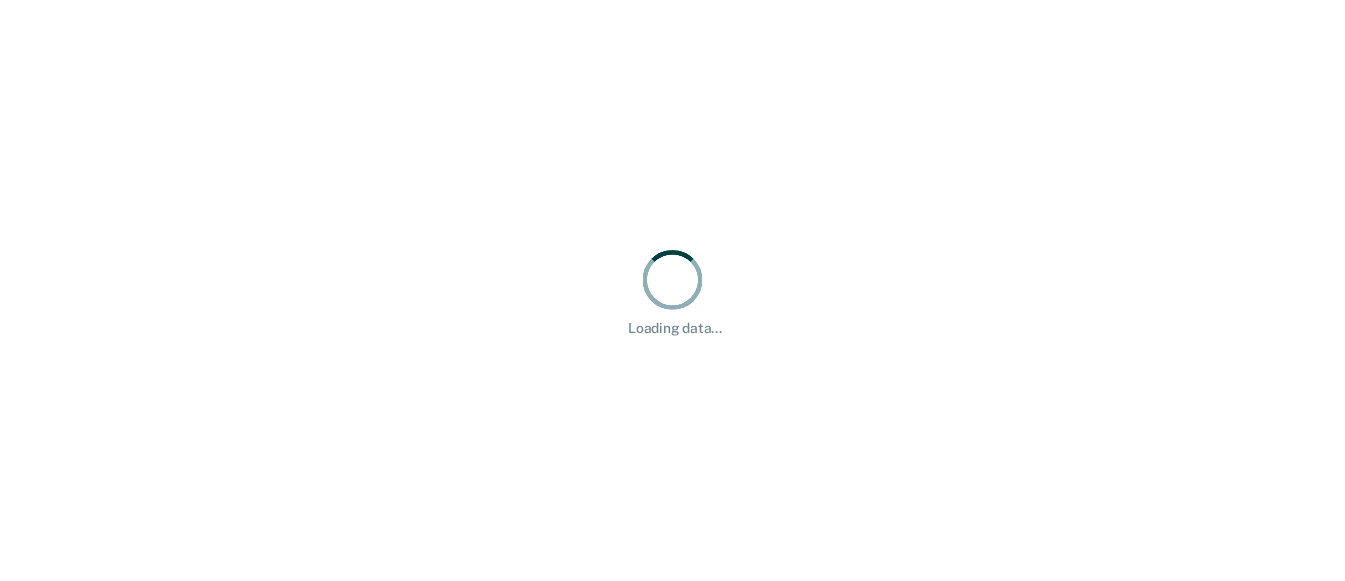 scroll, scrollTop: 0, scrollLeft: 0, axis: both 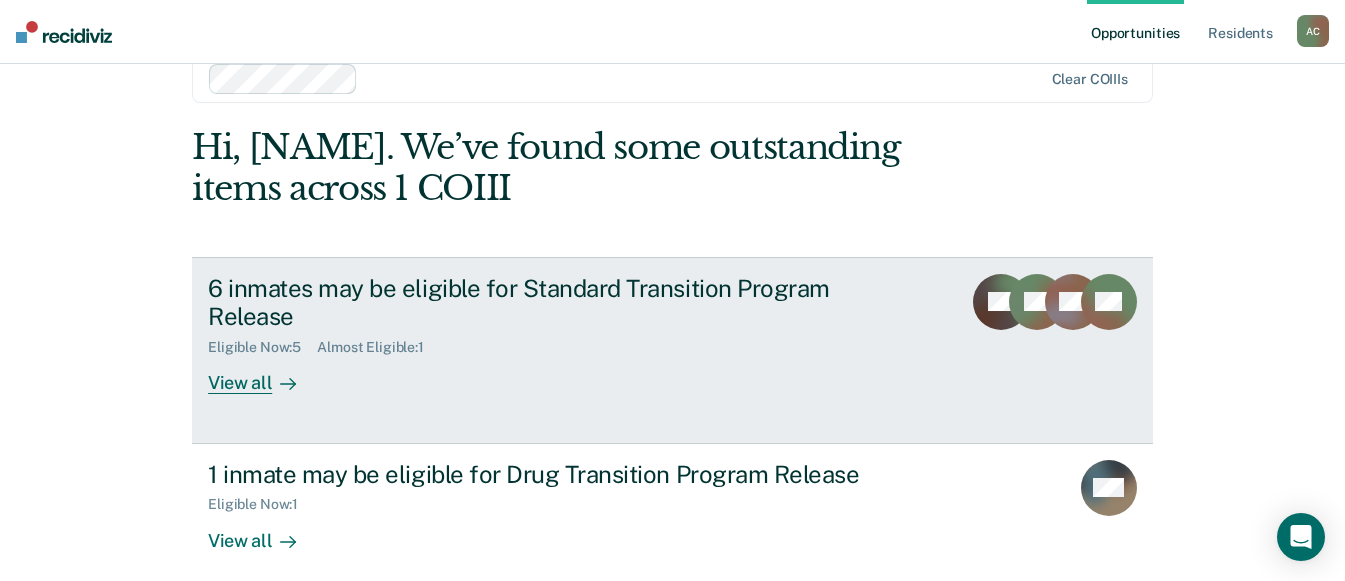 click on "View all" at bounding box center (264, 375) 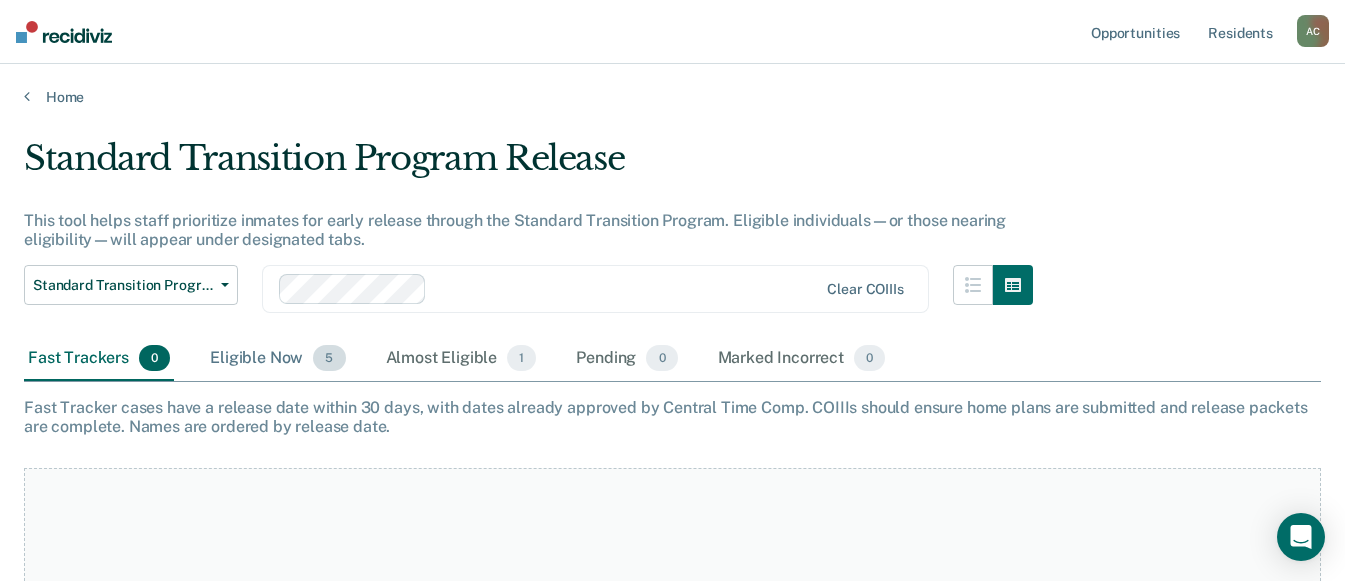 click on "5" at bounding box center [329, 358] 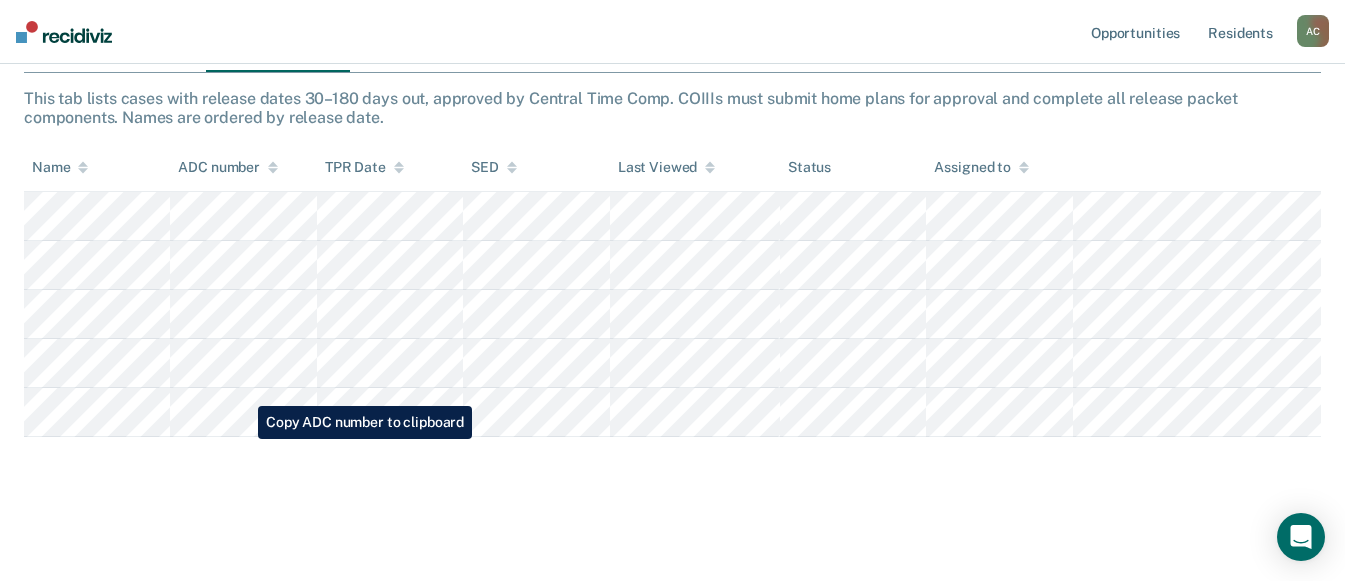 scroll, scrollTop: 209, scrollLeft: 0, axis: vertical 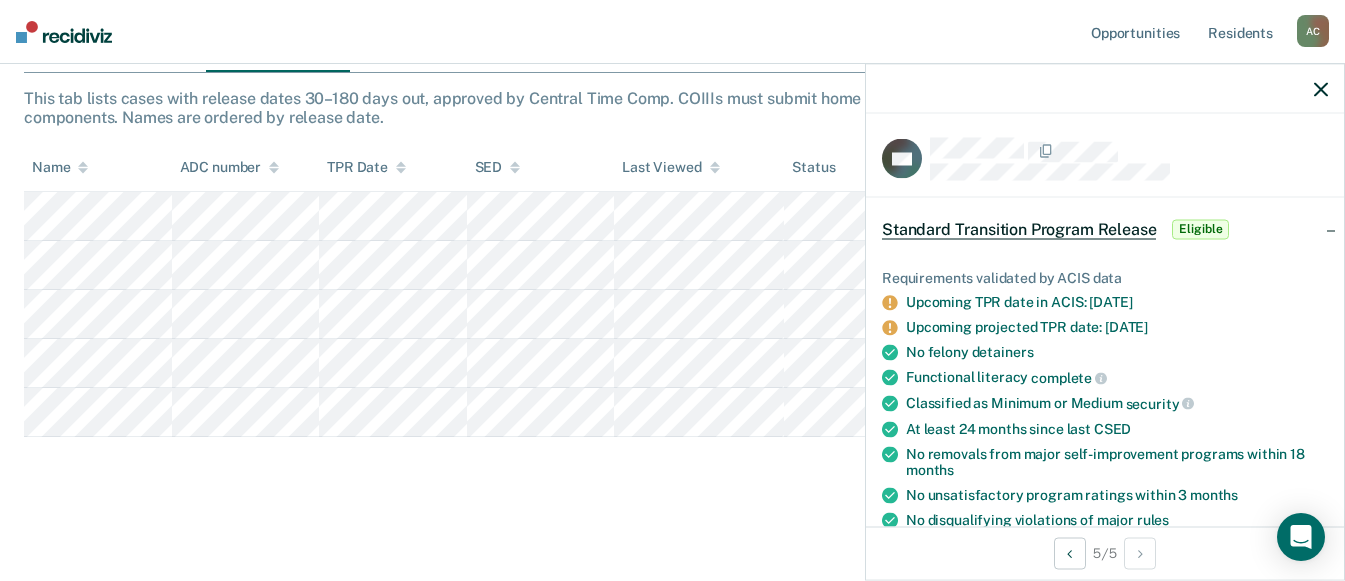 click on "Standard Transition Program Release This tool helps staff prioritize inmates for early release through the Standard Transition Program. Eligible individuals—or those nearing eligibility—will appear under designated tabs. Standard Transition Program Release Standard Transition Program Release Drug Transition Program Release Overdue for Standard Transition Program Overdue for Drug Transition Program Clear COIIIs Fast Trackers 0 Eligible Now 5 Almost Eligible 1 Pending 0 Marked Incorrect 0
To pick up a draggable item, press the space bar.
While dragging, use the arrow keys to move the item.
Press space again to drop the item in its new position, or press escape to cancel.
This tab lists cases with release dates 30–180 days out, approved by Central Time Comp. COIIIs must submit home plans for approval and complete all release packet components. Names are ordered by release date. Name ADC number TPR Date SED Last Viewed Status Assigned to" at bounding box center (672, 162) 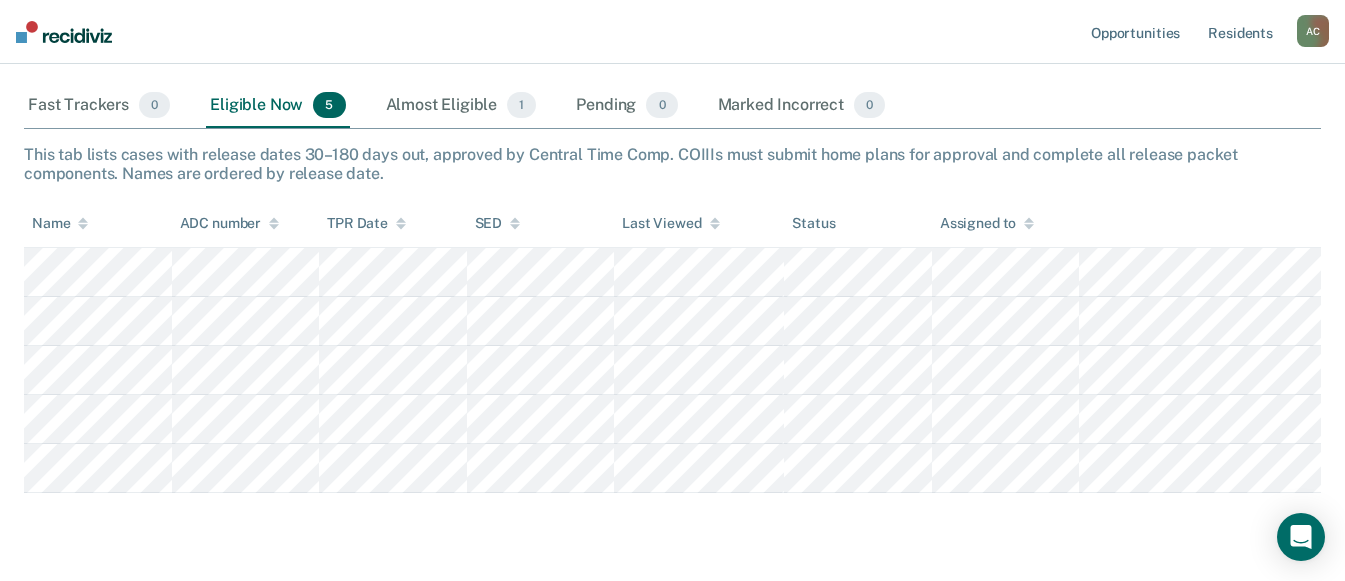 scroll, scrollTop: 209, scrollLeft: 0, axis: vertical 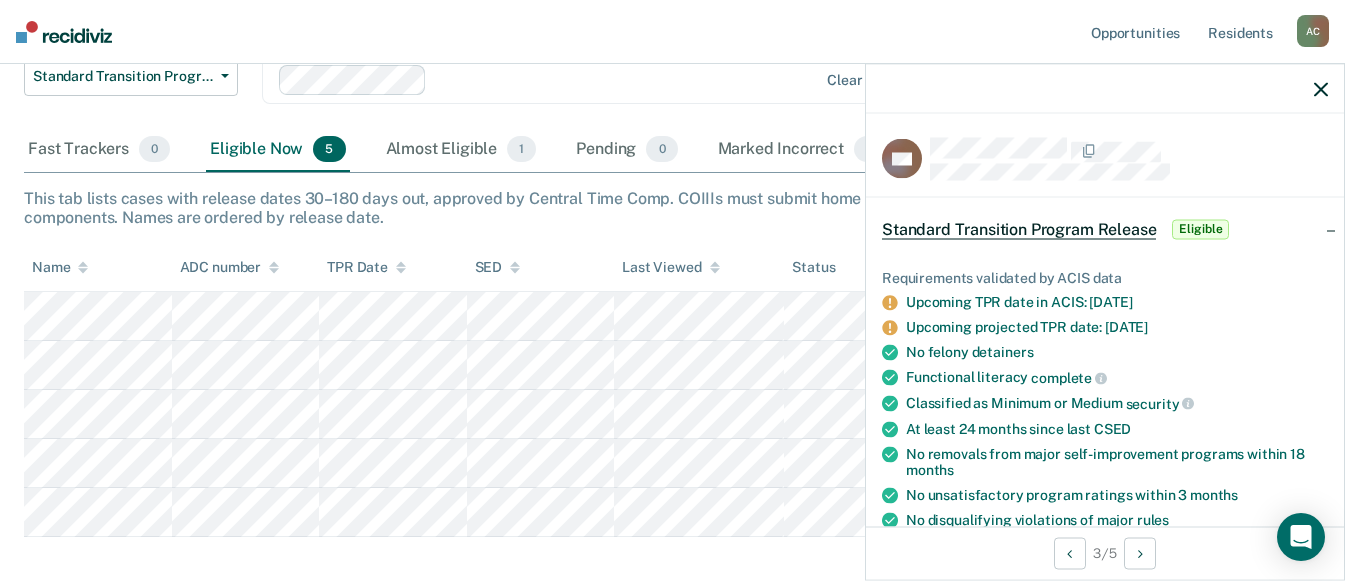 click 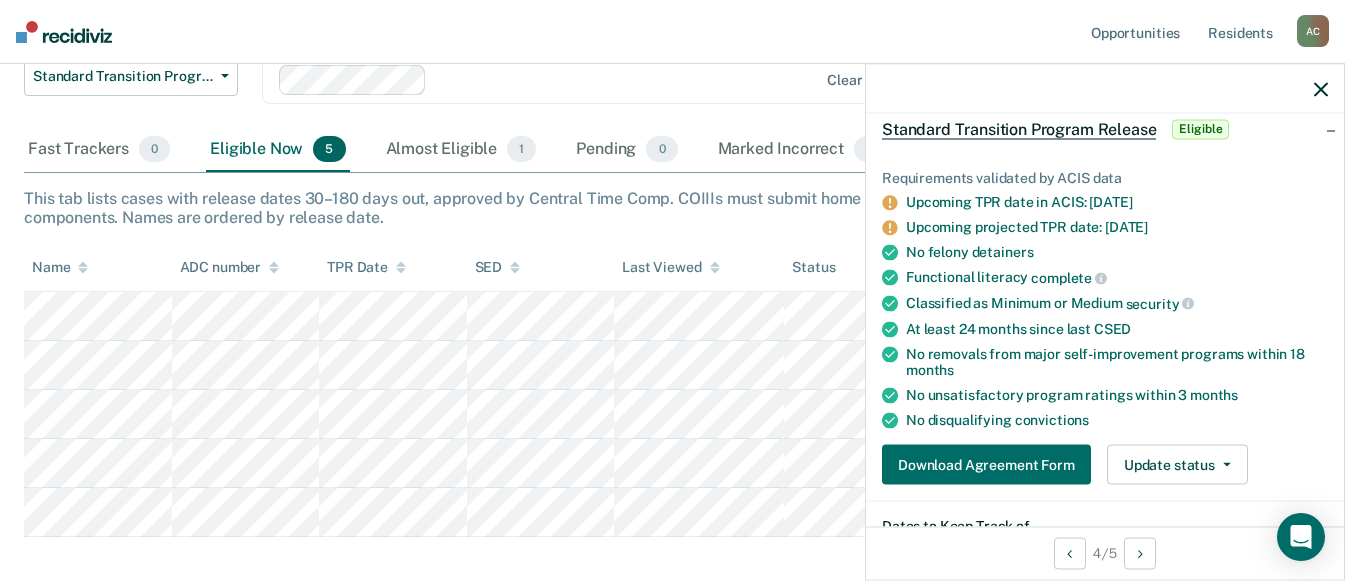 scroll, scrollTop: 0, scrollLeft: 0, axis: both 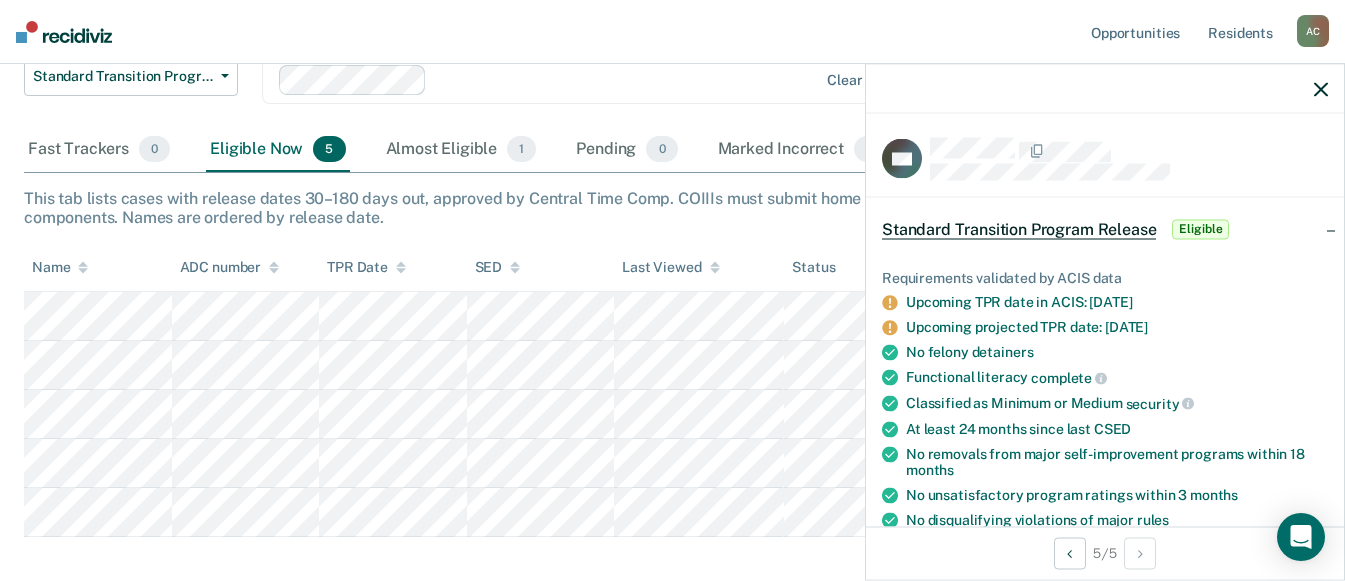 click at bounding box center [1321, 88] 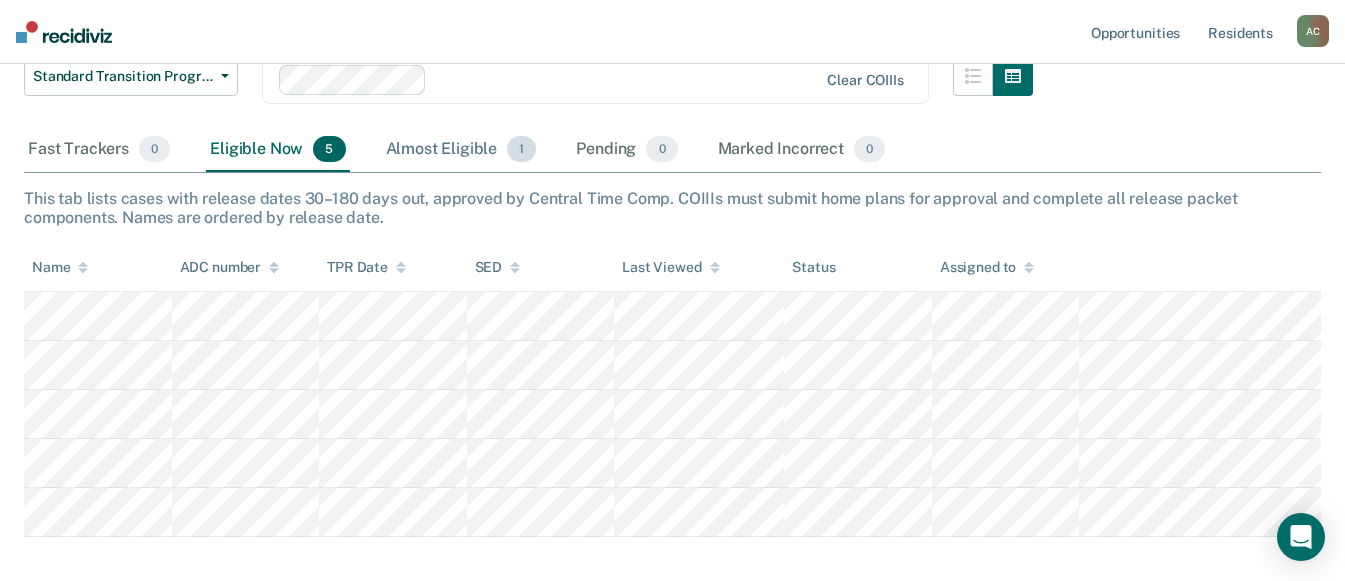click on "Almost Eligible 1" at bounding box center [461, 150] 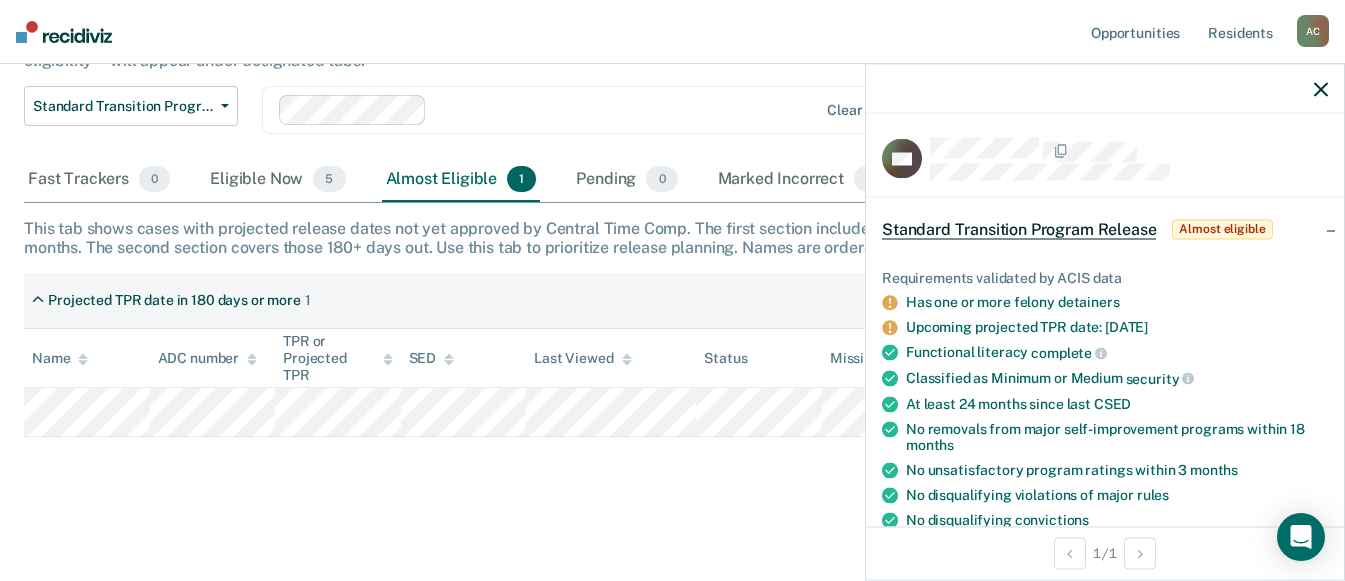 scroll, scrollTop: 179, scrollLeft: 0, axis: vertical 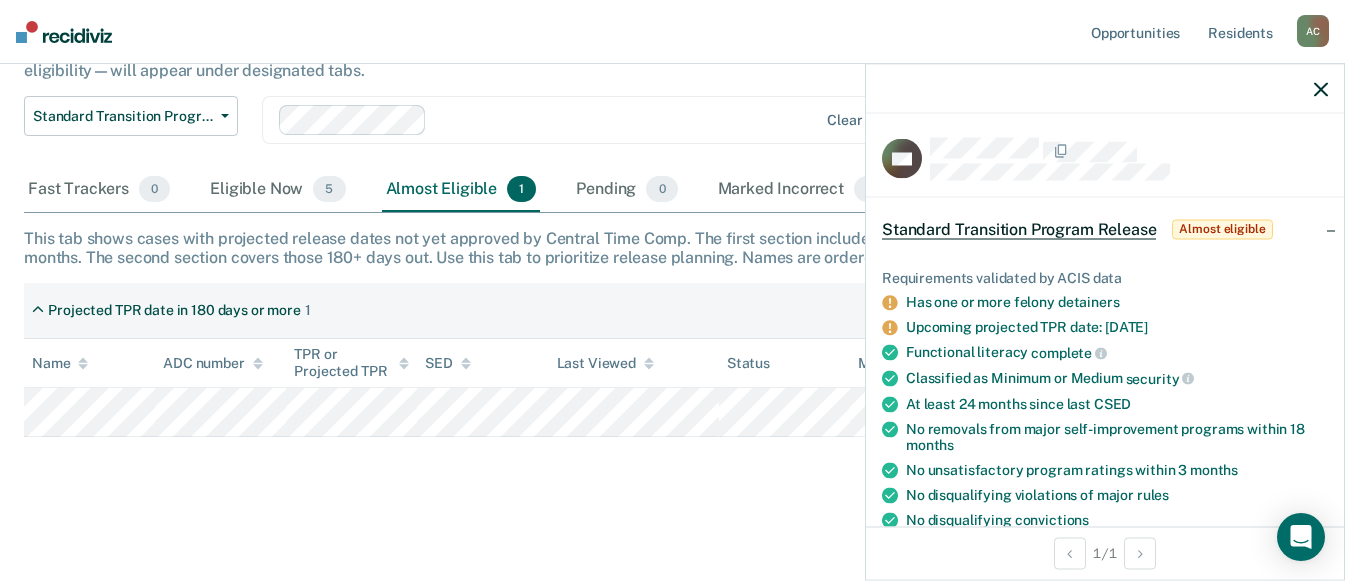 click on "Standard Transition Program Release This tool helps staff prioritize inmates for early release through the Standard Transition Program. Eligible individuals—or those nearing eligibility—will appear under designated tabs. Standard Transition Program Release Standard Transition Program Release Drug Transition Program Release Overdue for Standard Transition Program Overdue for Drug Transition Program Clear COIIIs Fast Trackers 0 Eligible Now 5 Almost Eligible 1 Pending 0 Marked Incorrect 0
To pick up a draggable item, press the space bar.
While dragging, use the arrow keys to move the item.
Press space again to drop the item in its new position, or press escape to cancel.
This tab shows cases with projected release dates not yet approved by Central Time Comp. The first section includes inmates with a project release date within the next six months. The second section covers those 180+ days out. Use this tab to prioritize release planning. Names are ordered by release date. 1 Name SED" at bounding box center (672, 232) 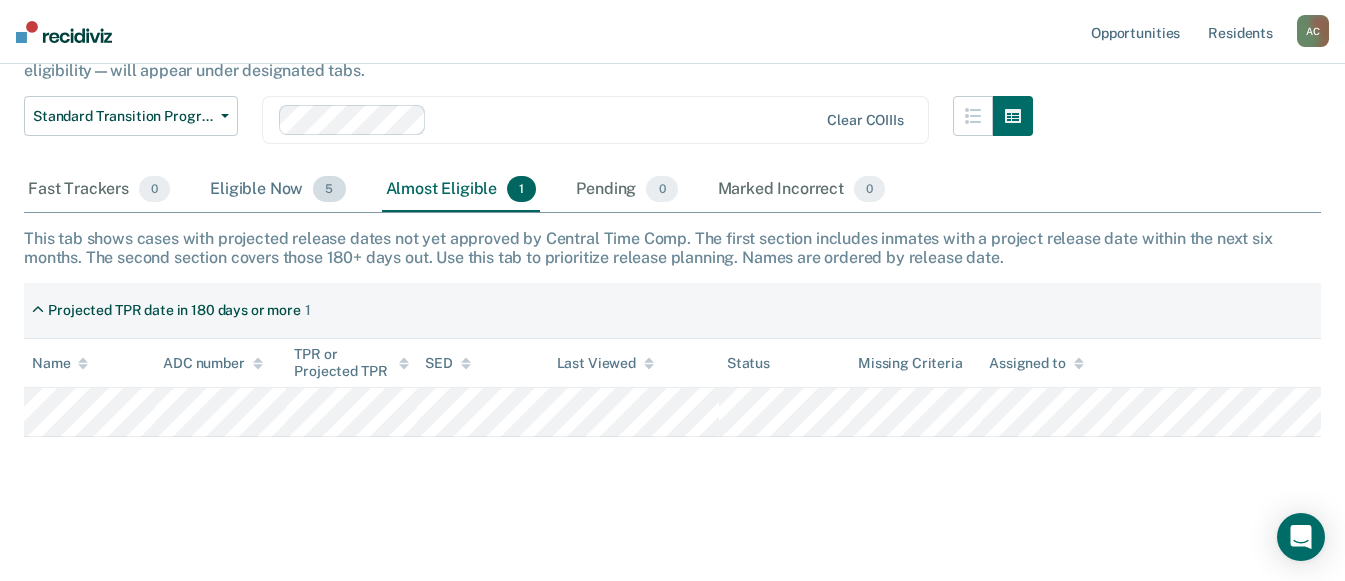 click on "Eligible Now 5" at bounding box center [277, 190] 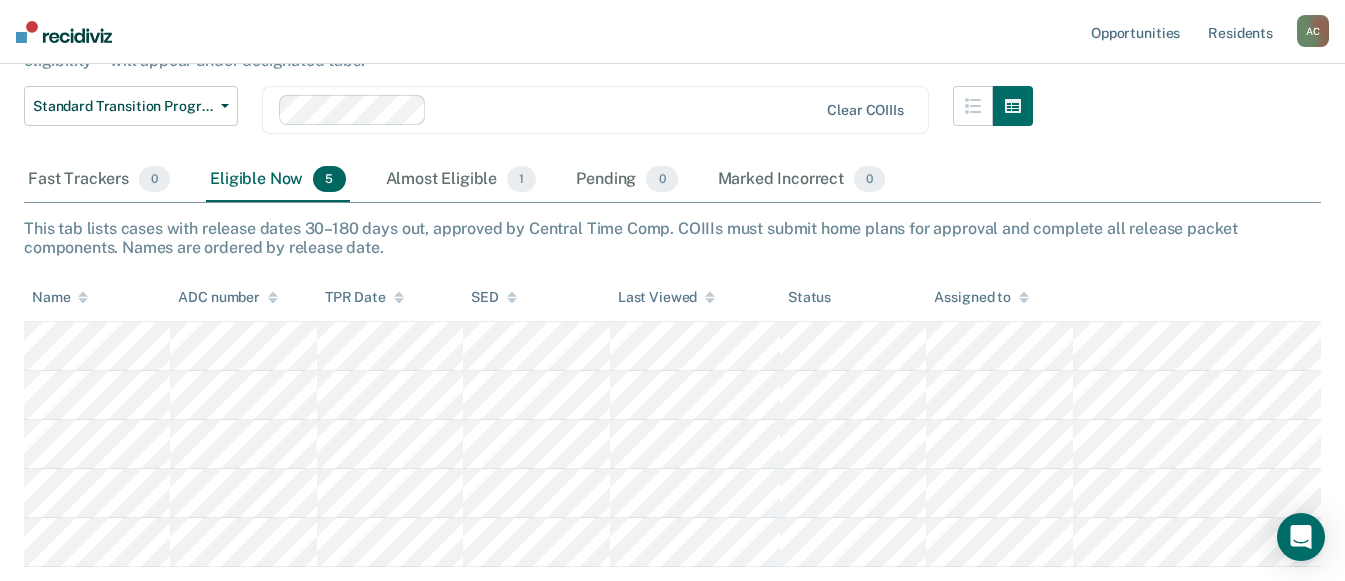 scroll, scrollTop: 279, scrollLeft: 0, axis: vertical 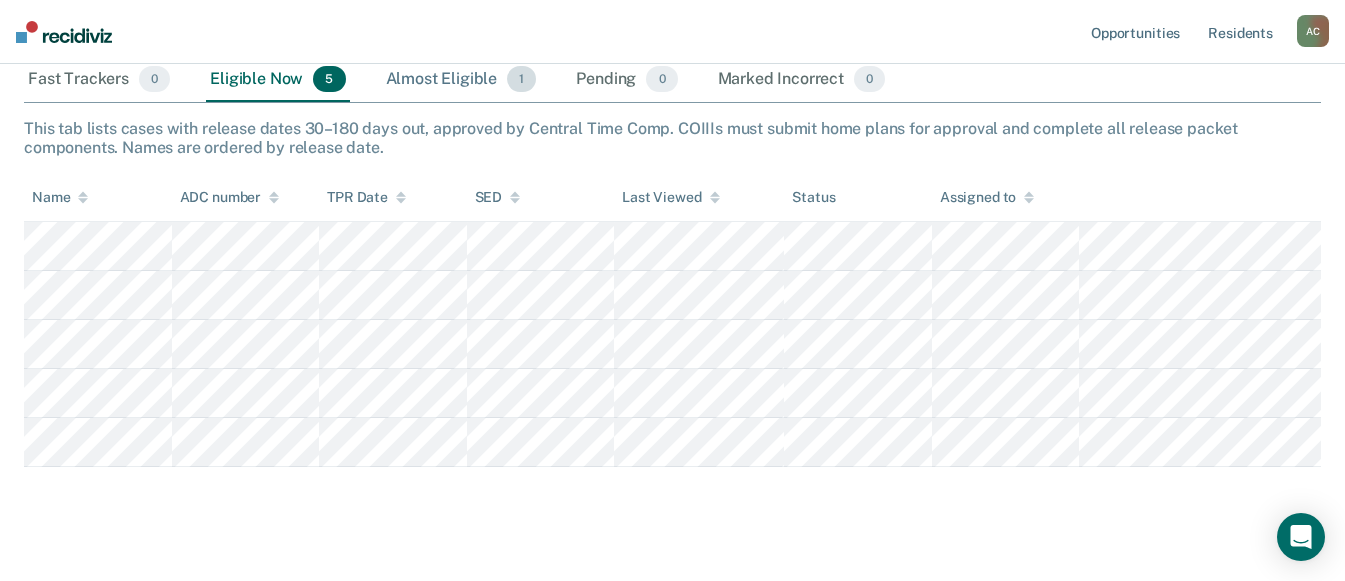 click on "Almost Eligible 1" at bounding box center [461, 80] 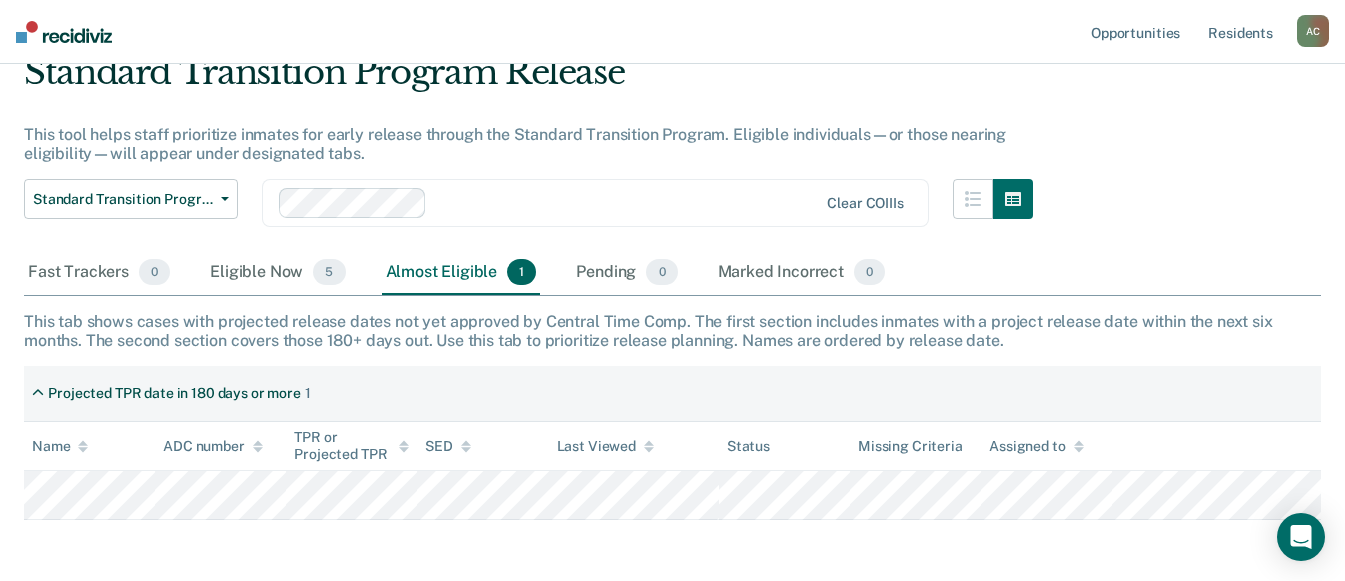scroll, scrollTop: 0, scrollLeft: 0, axis: both 